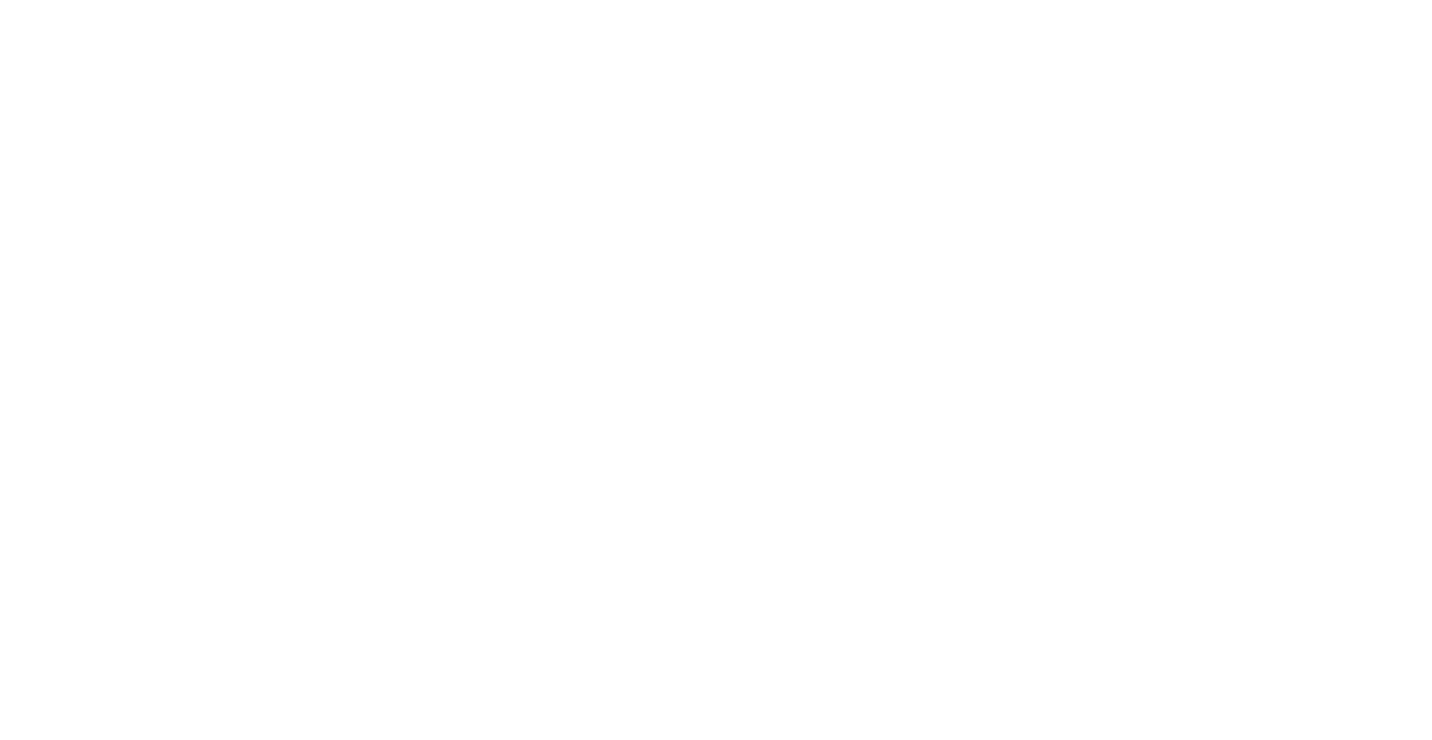 scroll, scrollTop: 0, scrollLeft: 0, axis: both 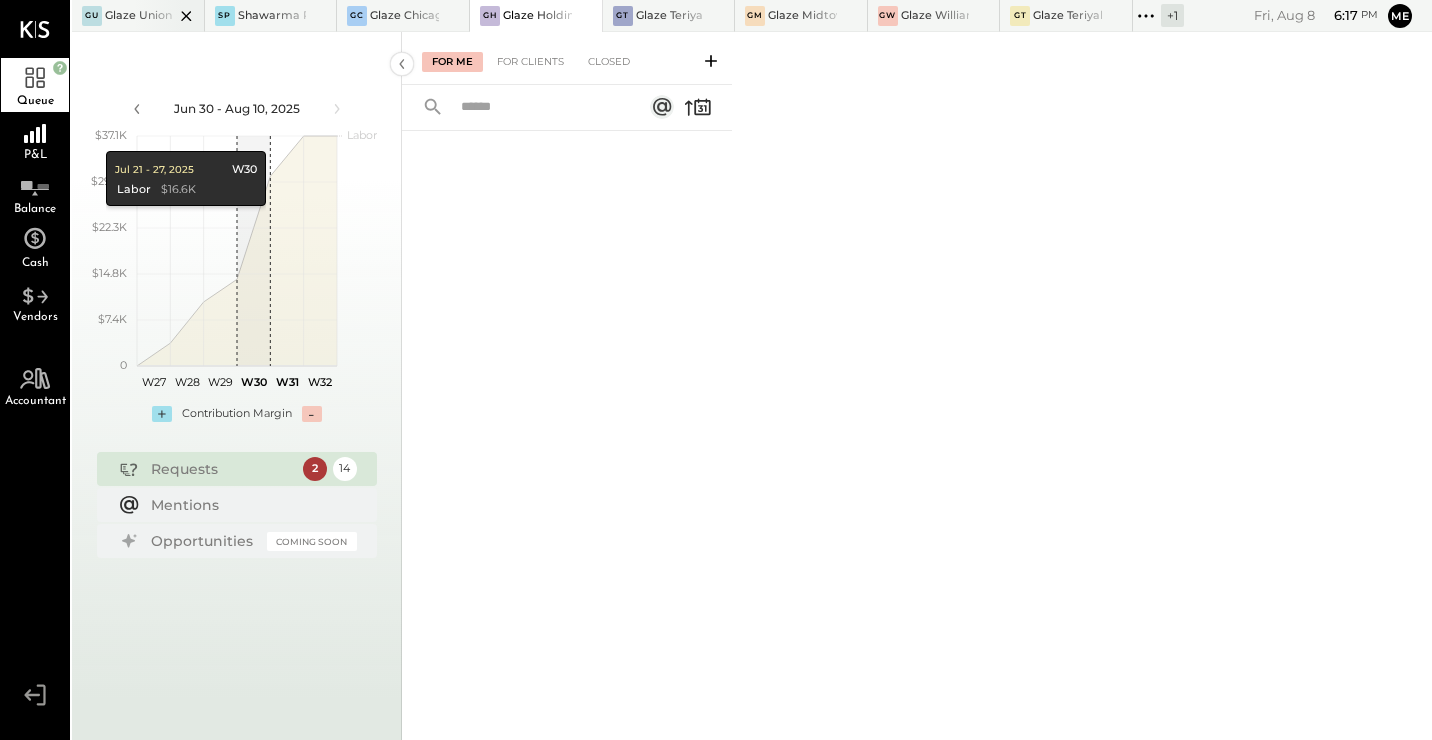 click at bounding box center (169, 15) 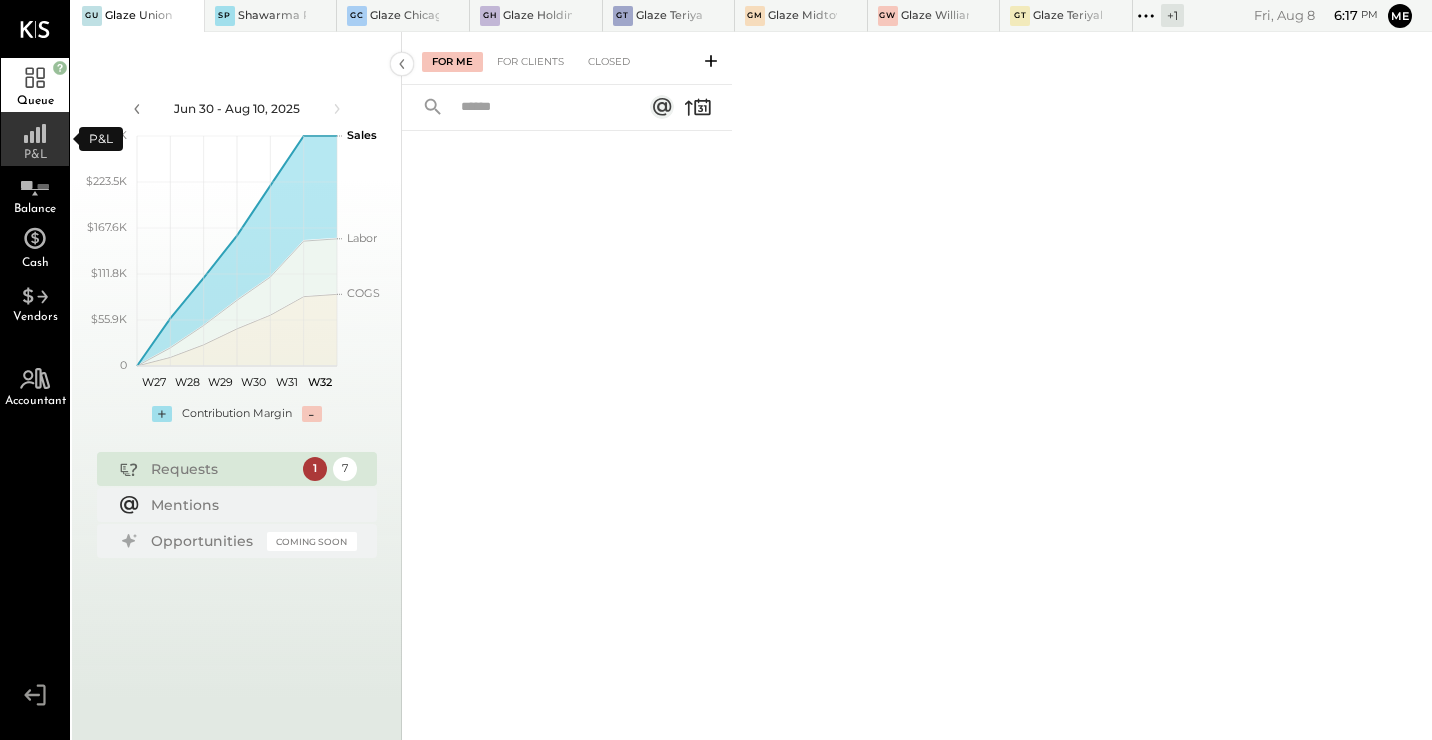 click on "P&L" at bounding box center [35, 139] 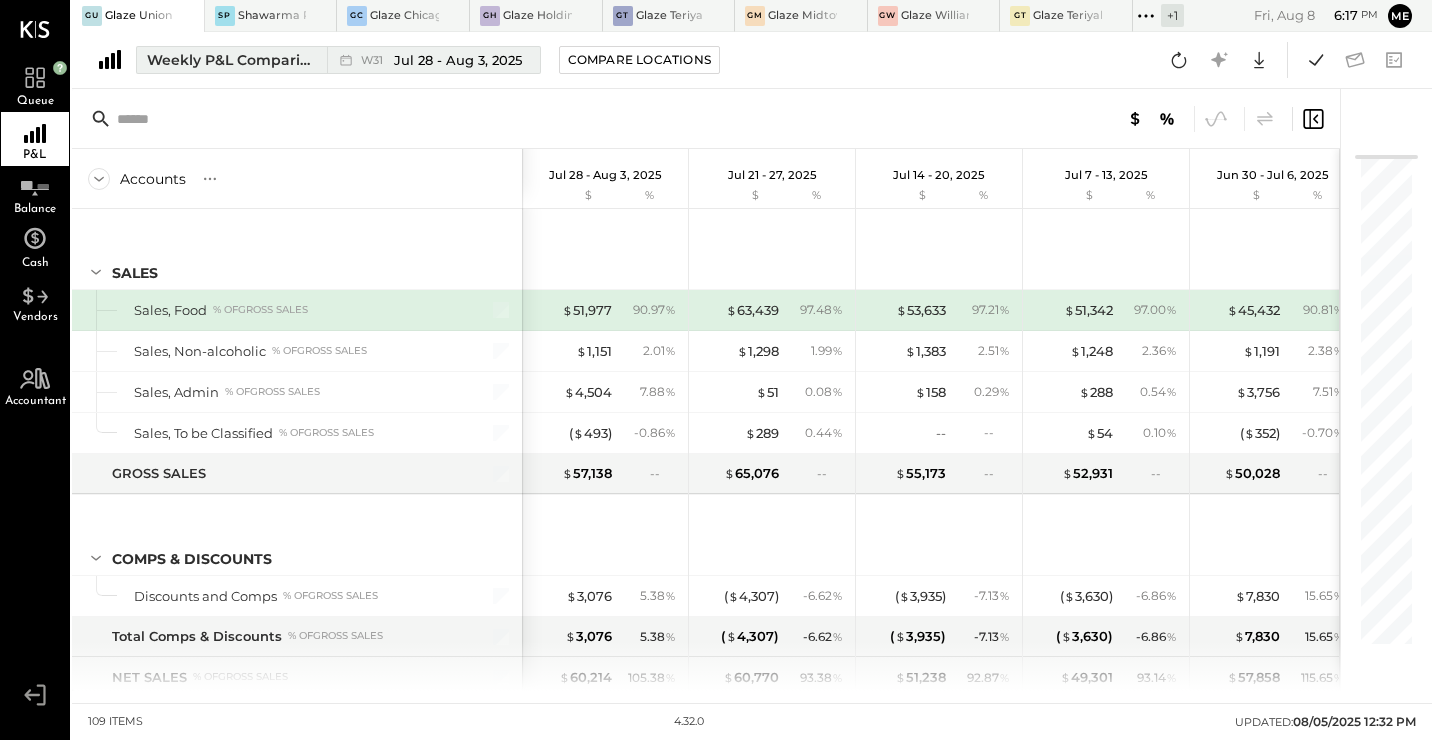 click on "Weekly P&L Comparison" at bounding box center [231, 60] 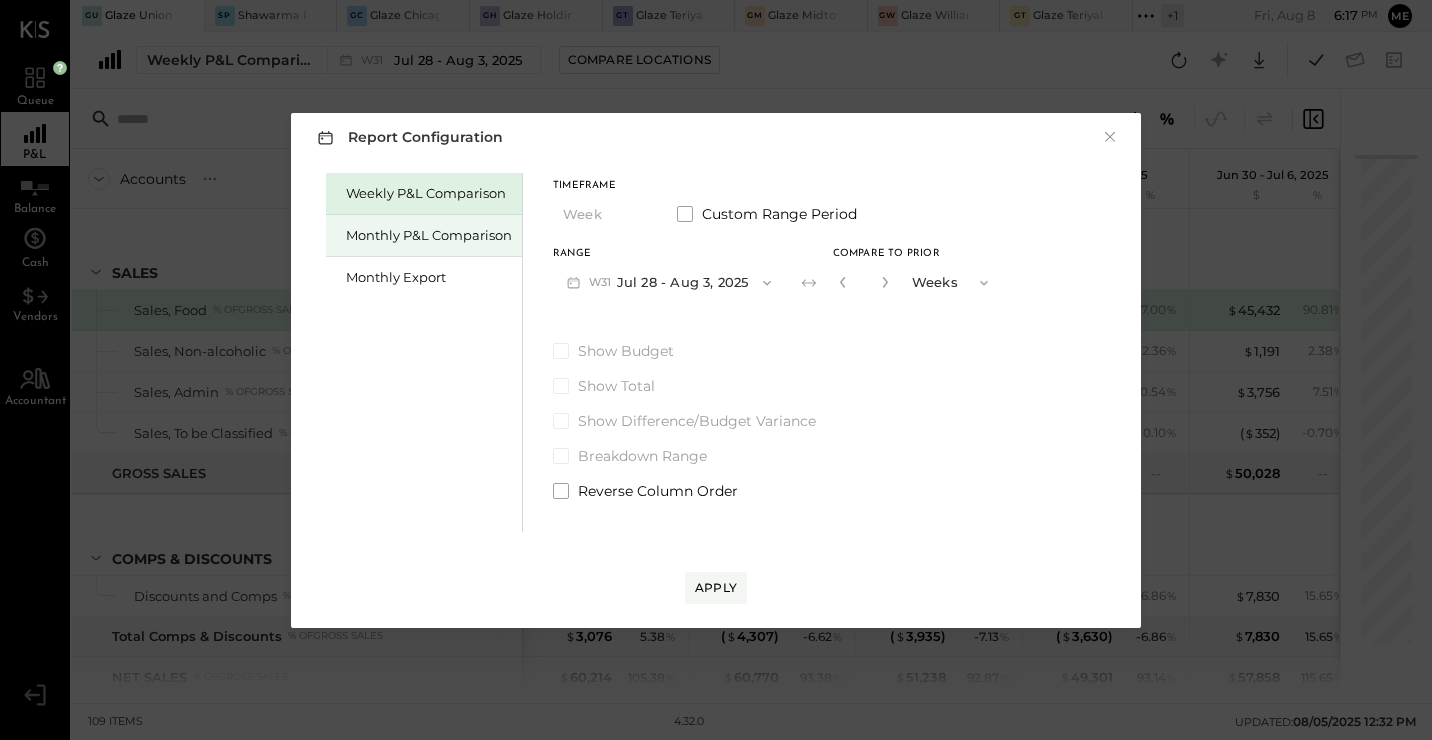 click on "Monthly P&L Comparison" at bounding box center [429, 235] 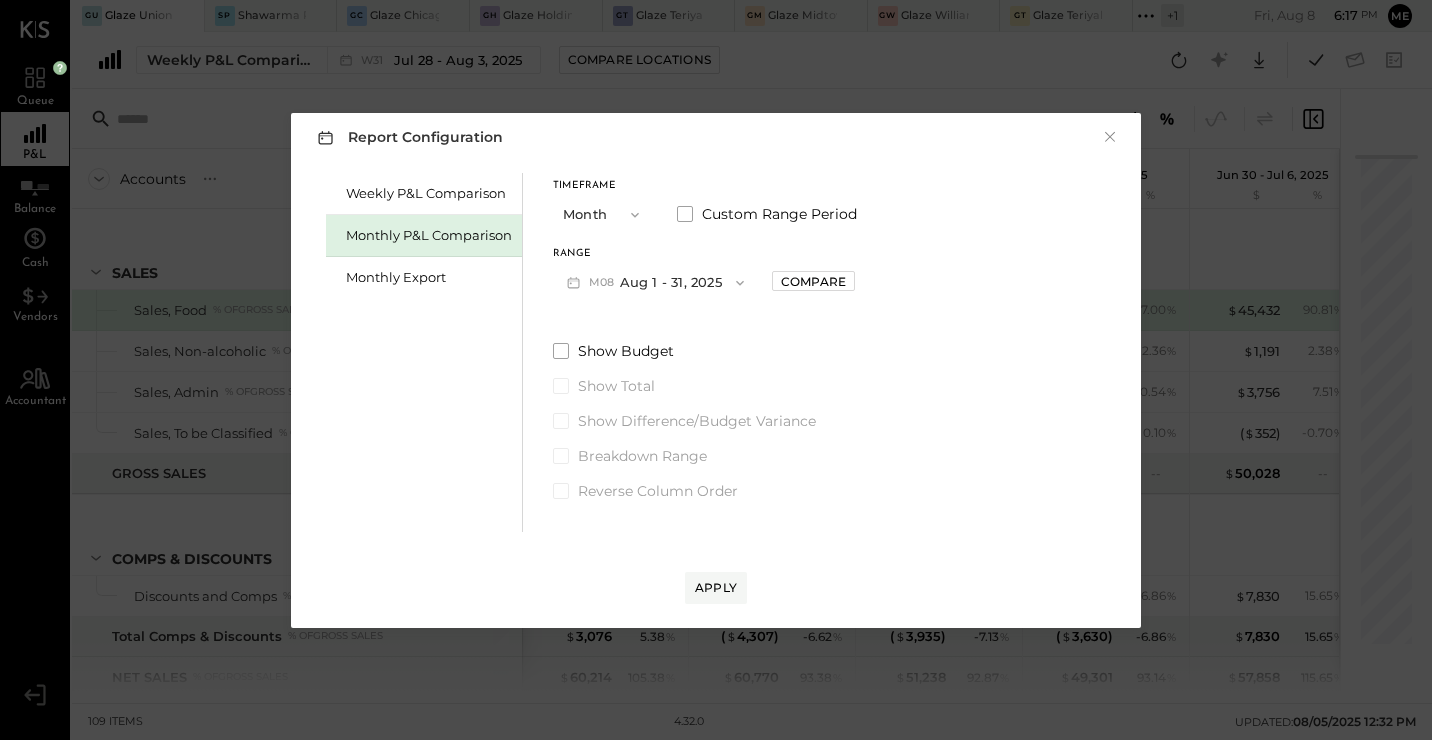 click on "M08 Aug 1 - 31, 2025" at bounding box center [655, 282] 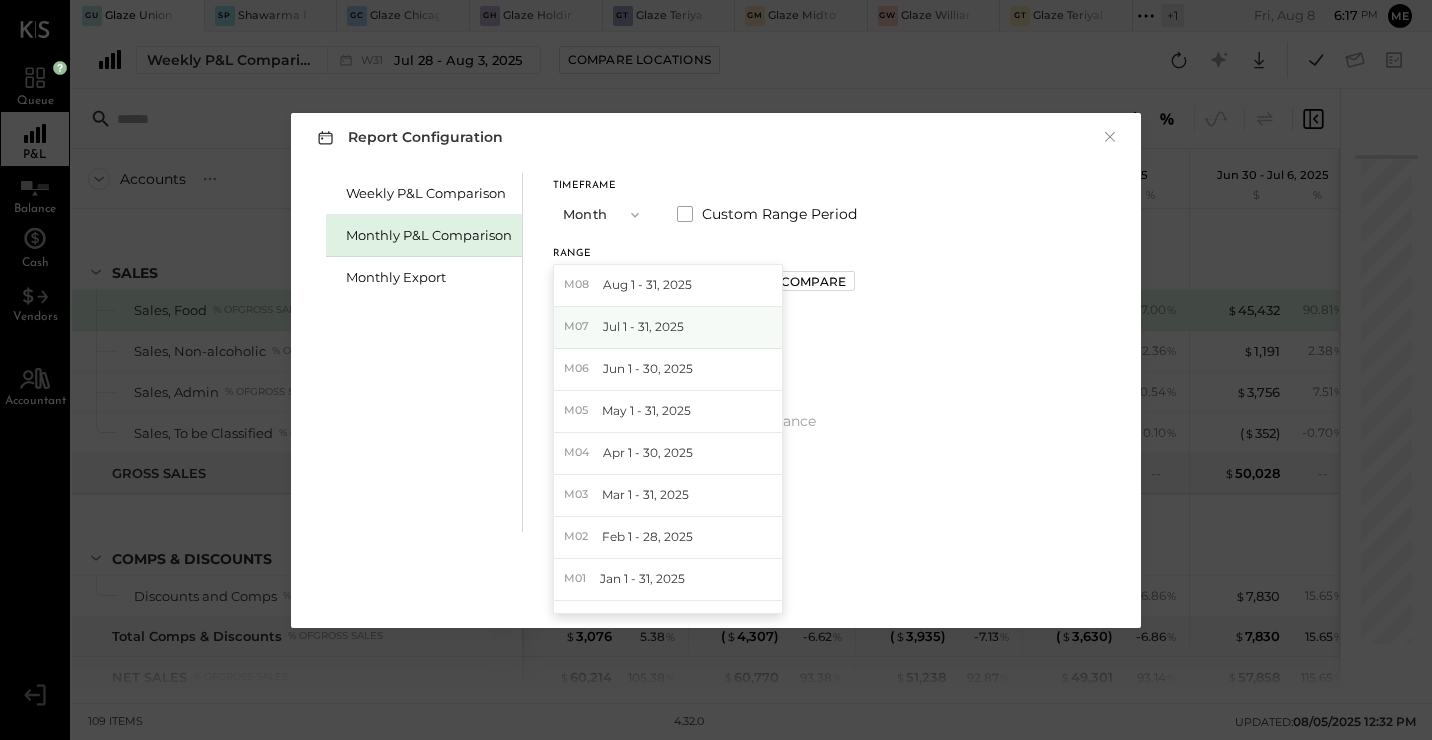 click on "Jul 1 - 31, 2025" at bounding box center (643, 326) 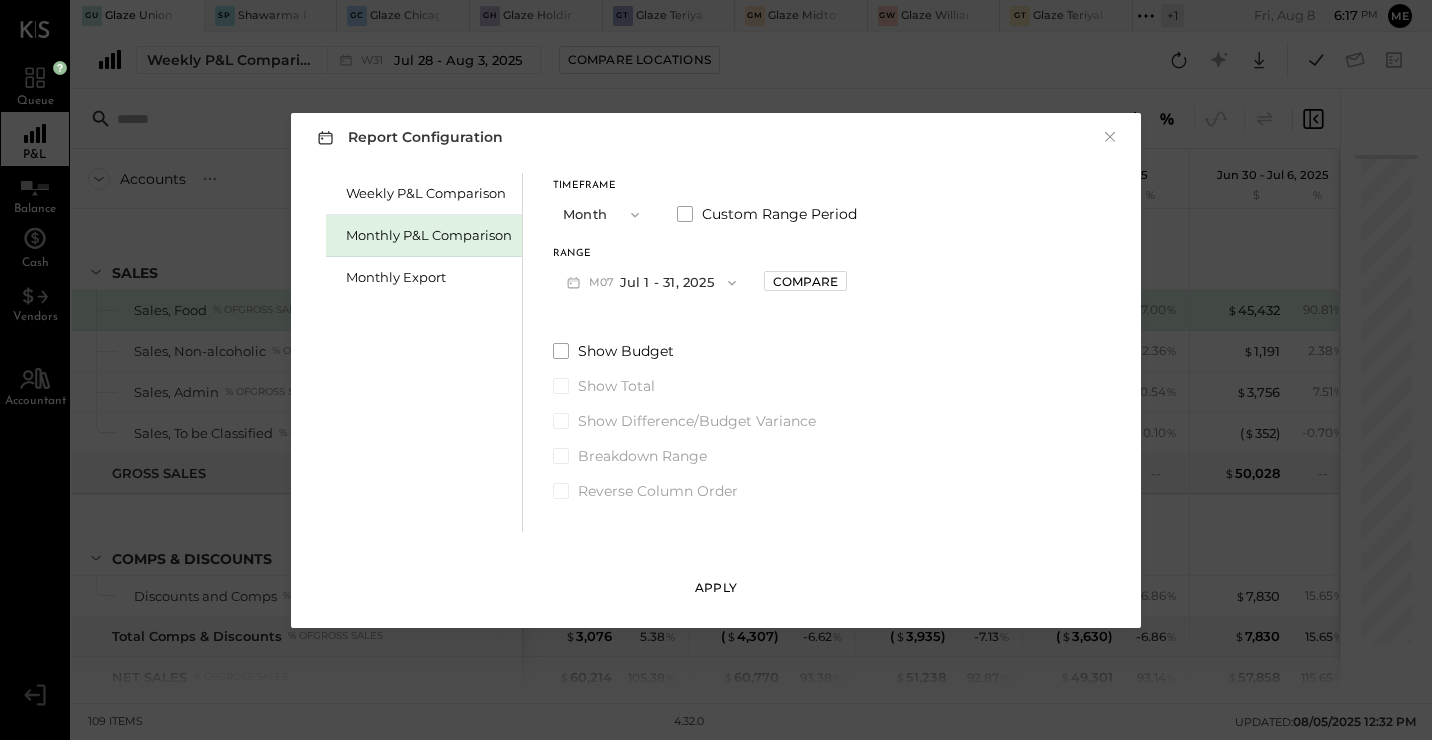 click on "Apply" at bounding box center (716, 587) 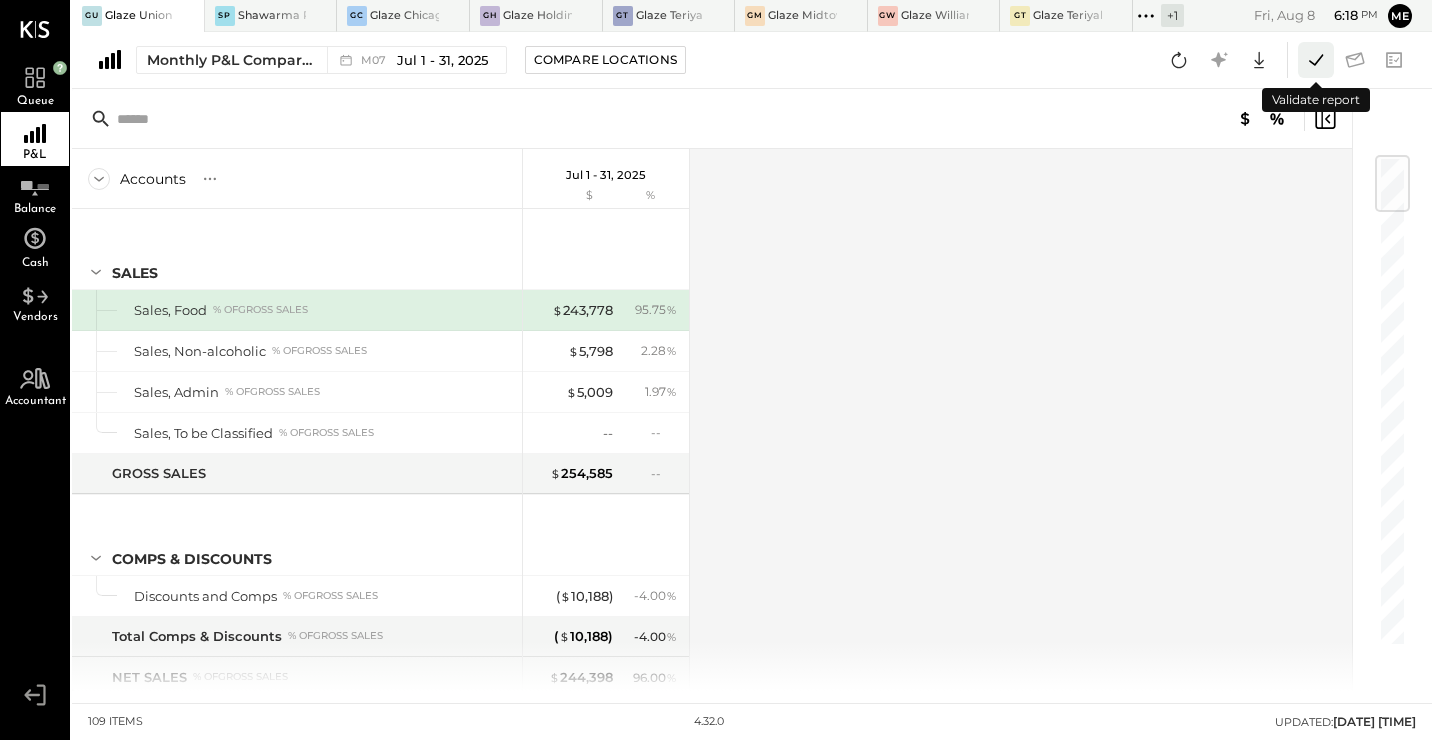 click 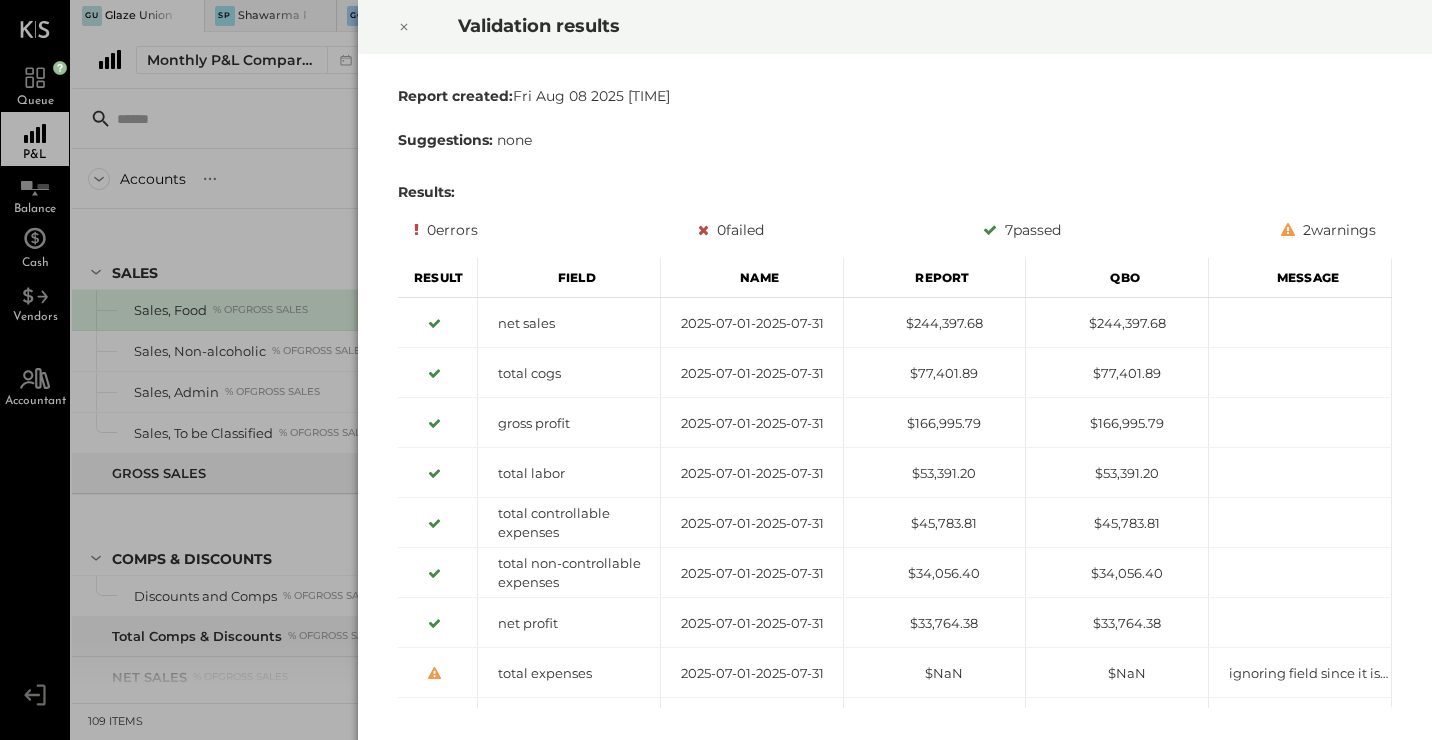 click 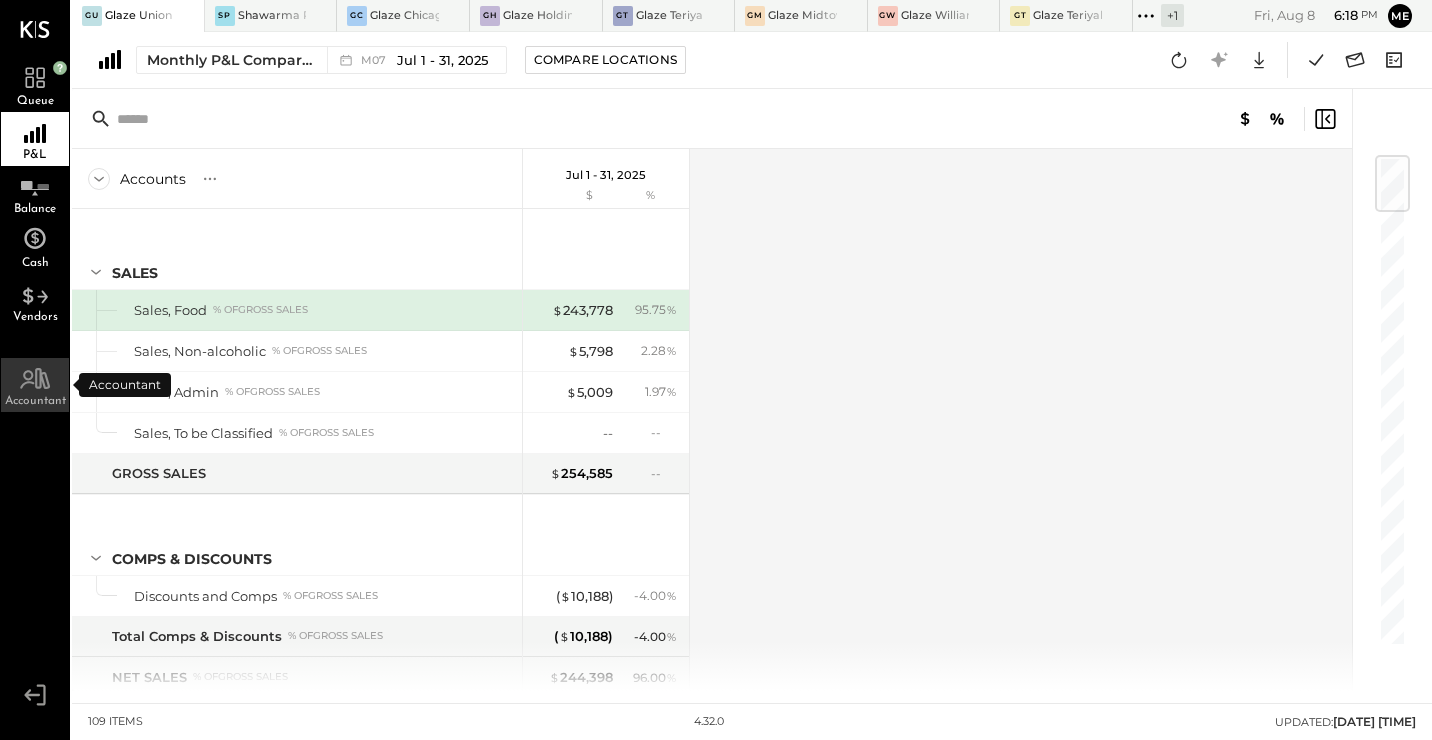 click 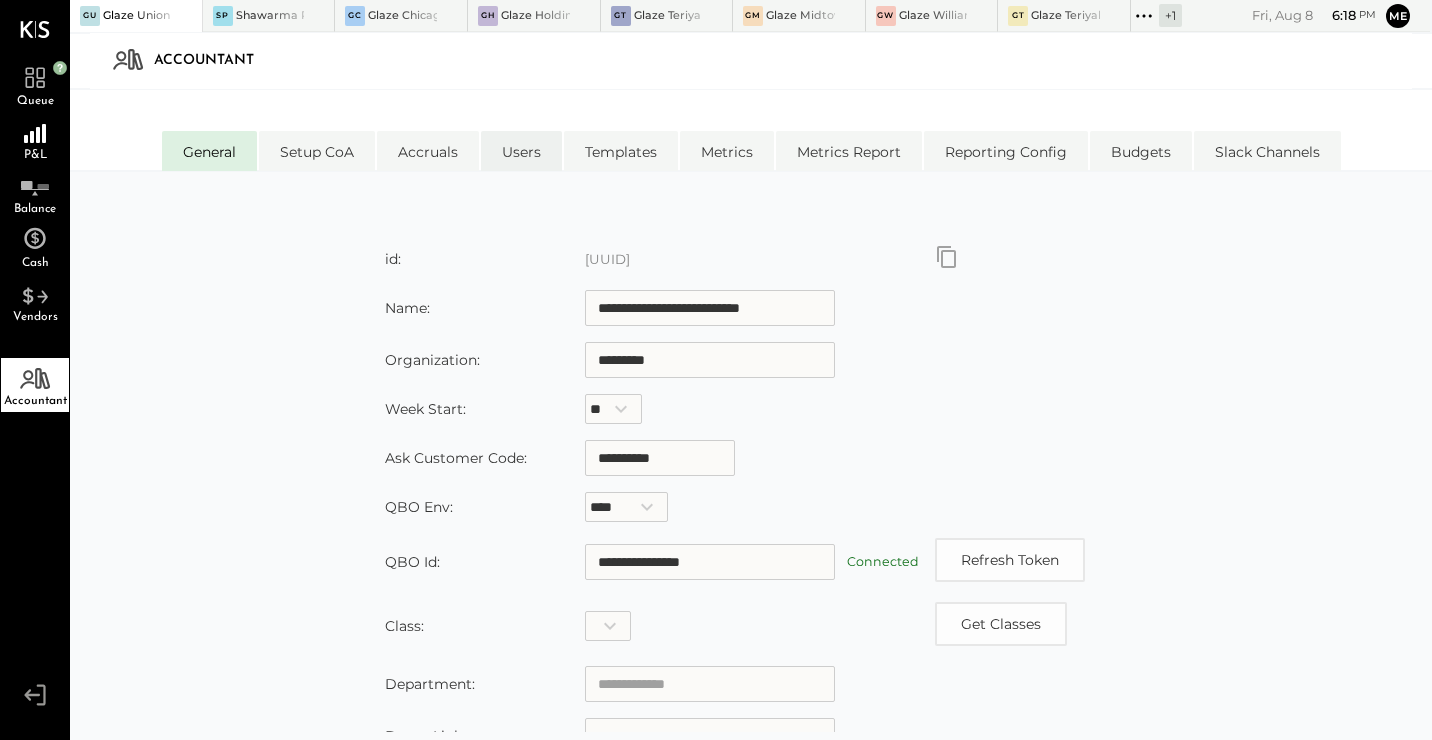 click on "Users" at bounding box center (521, 151) 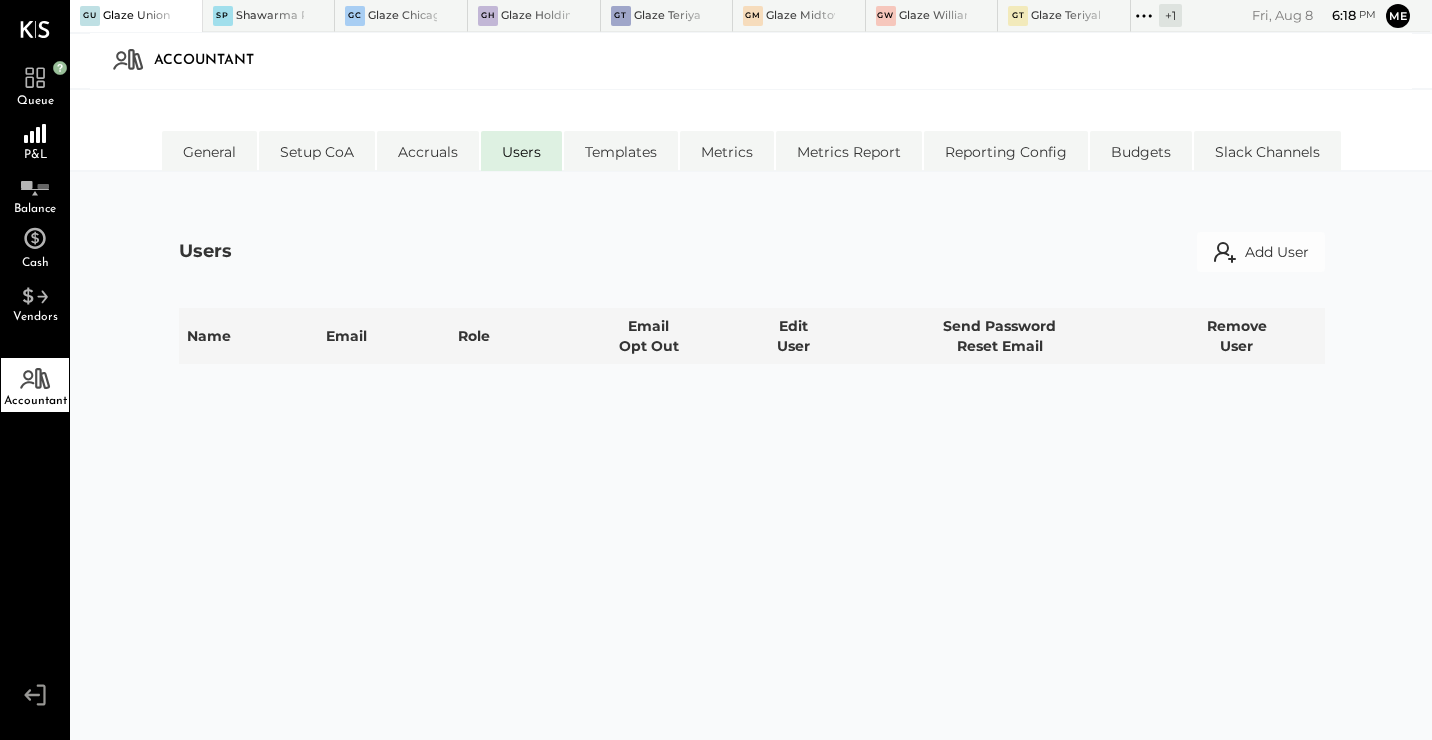select on "**********" 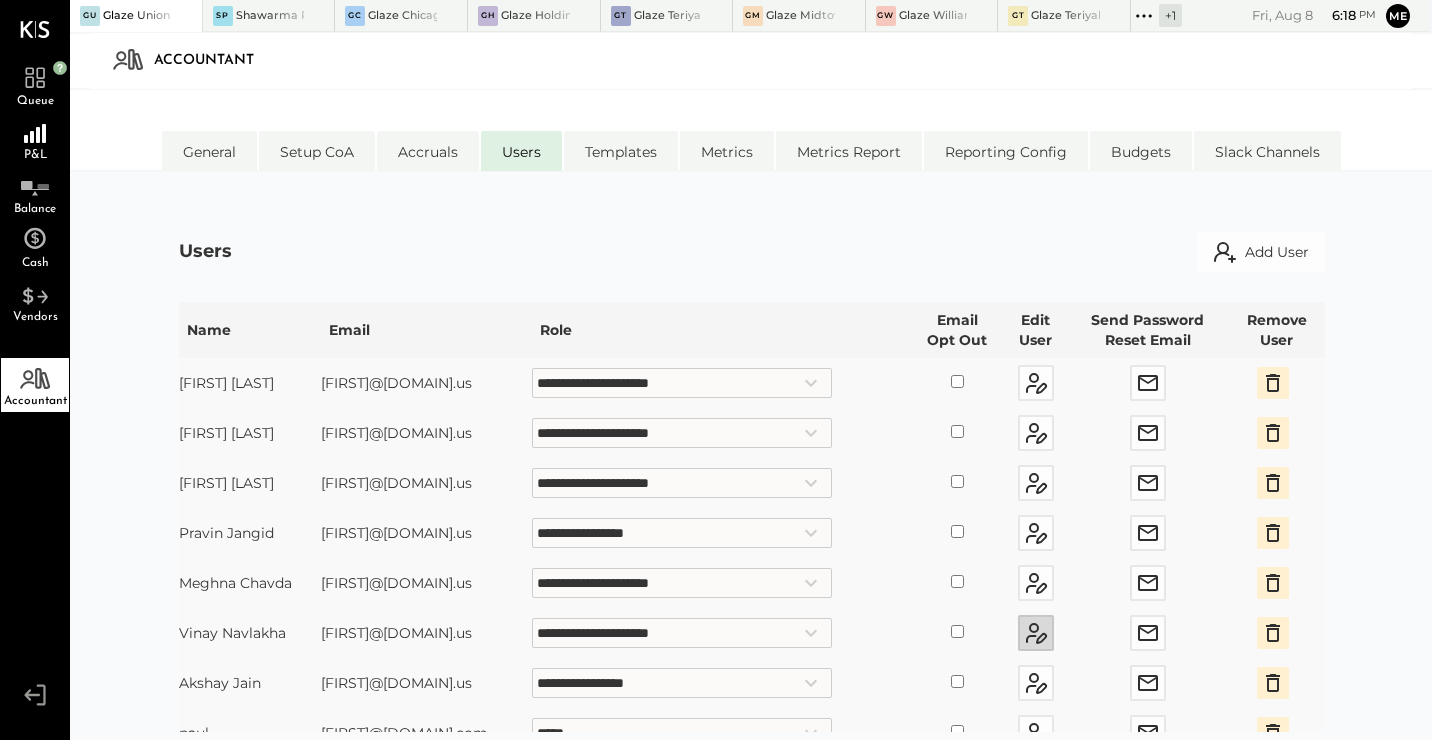 scroll, scrollTop: 0, scrollLeft: 0, axis: both 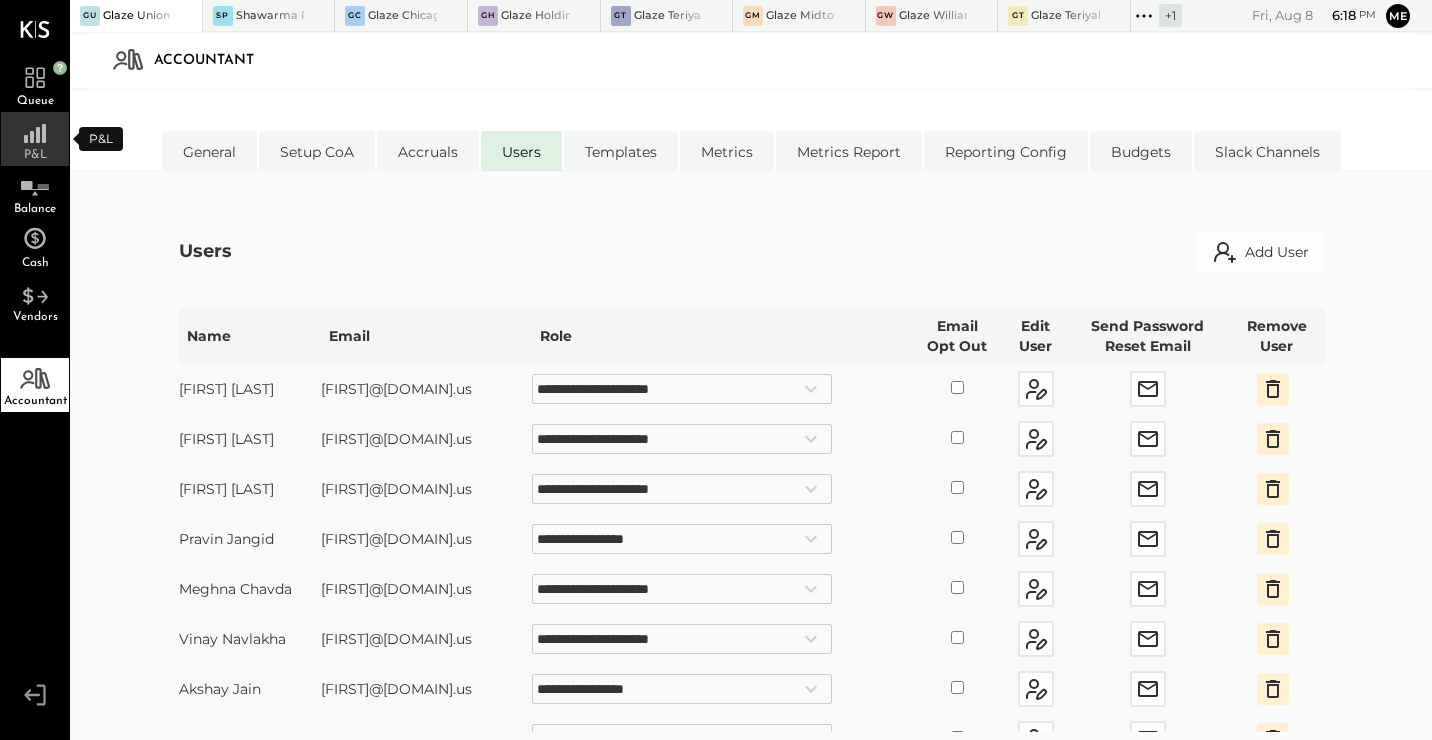 click 